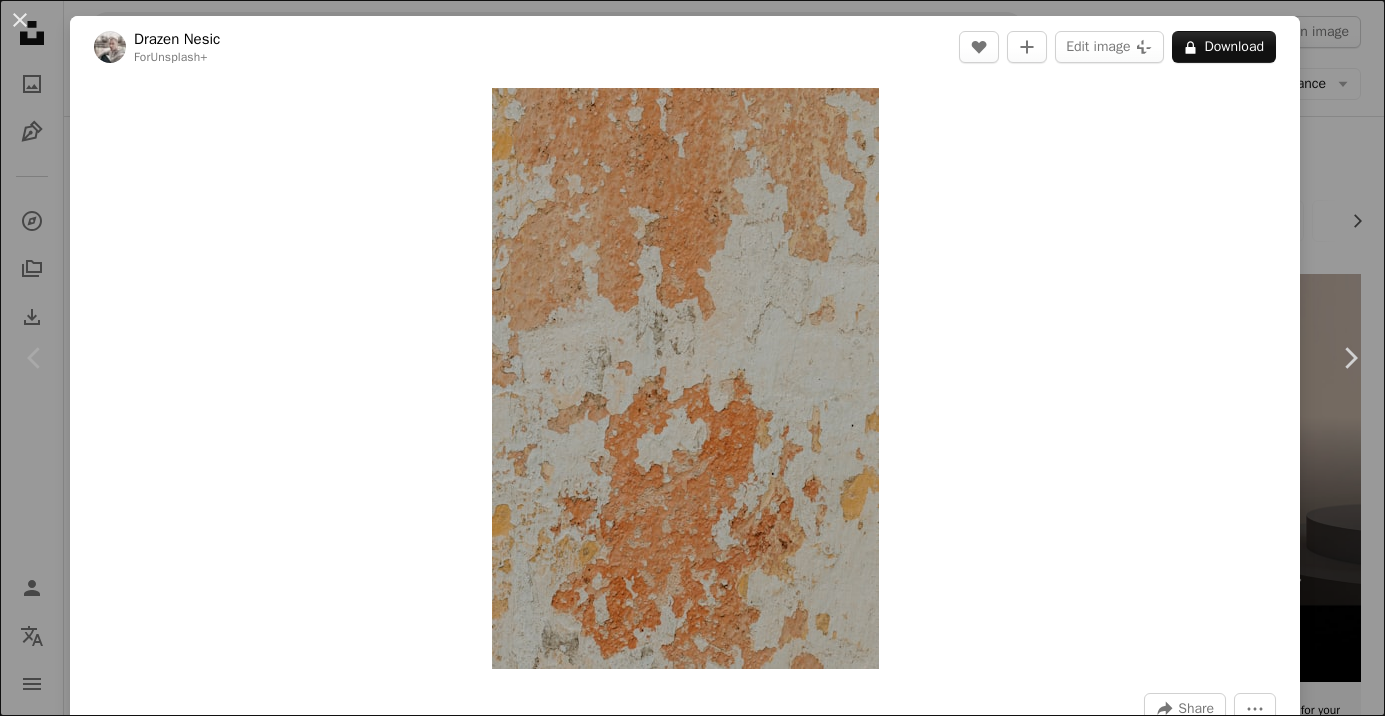 scroll, scrollTop: 322, scrollLeft: 0, axis: vertical 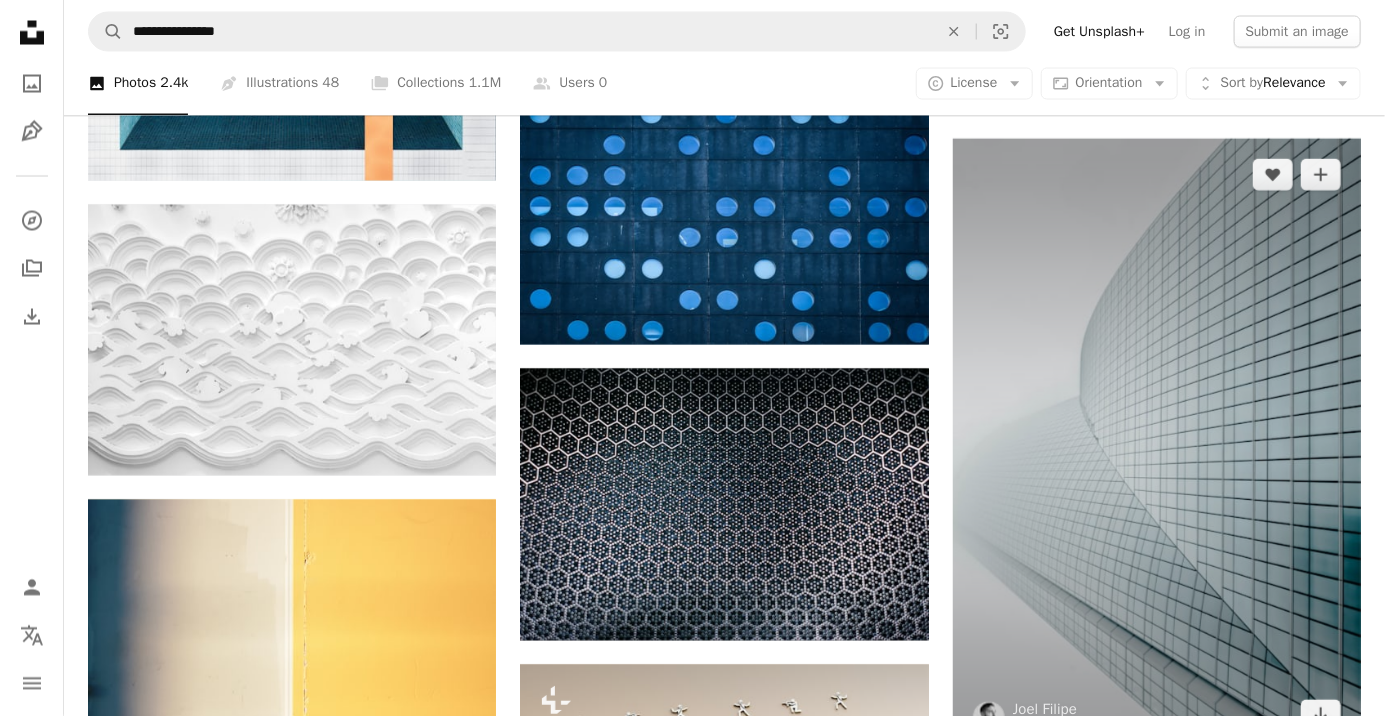 click at bounding box center (1157, 445) 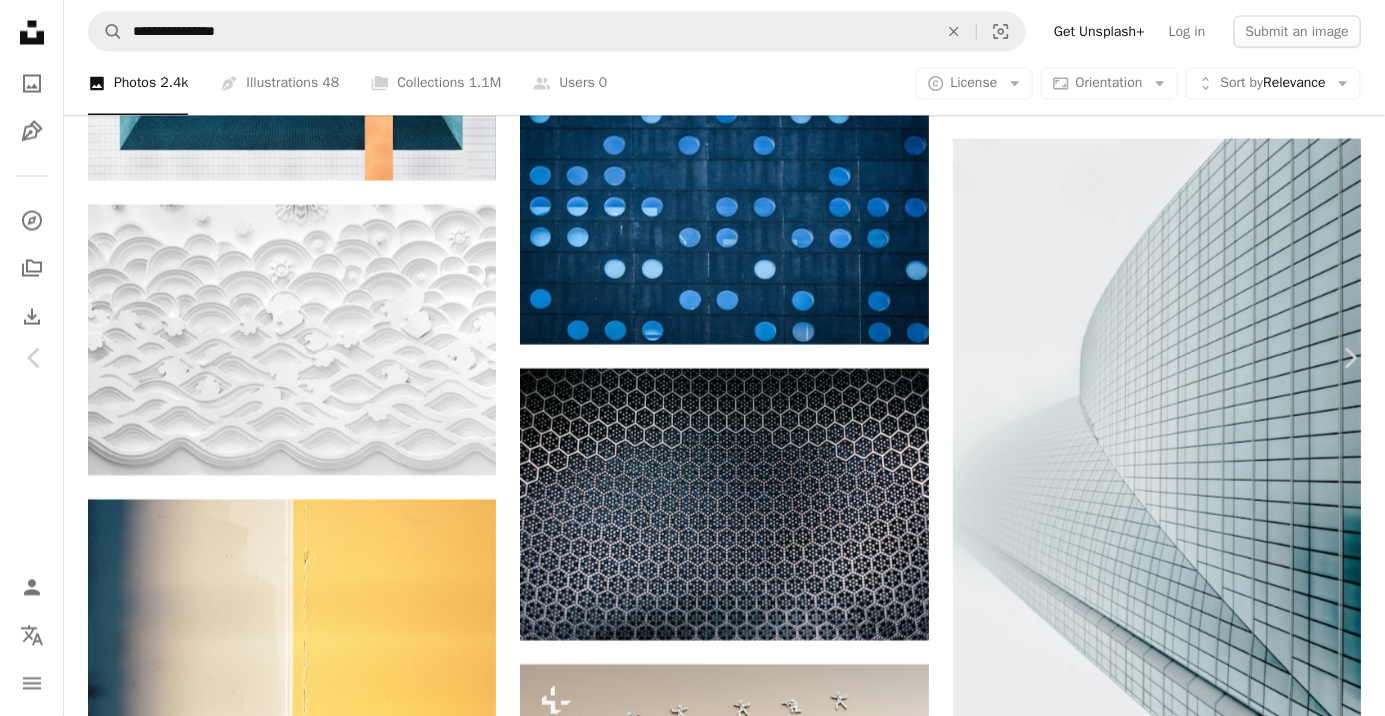 click on "Chevron down" 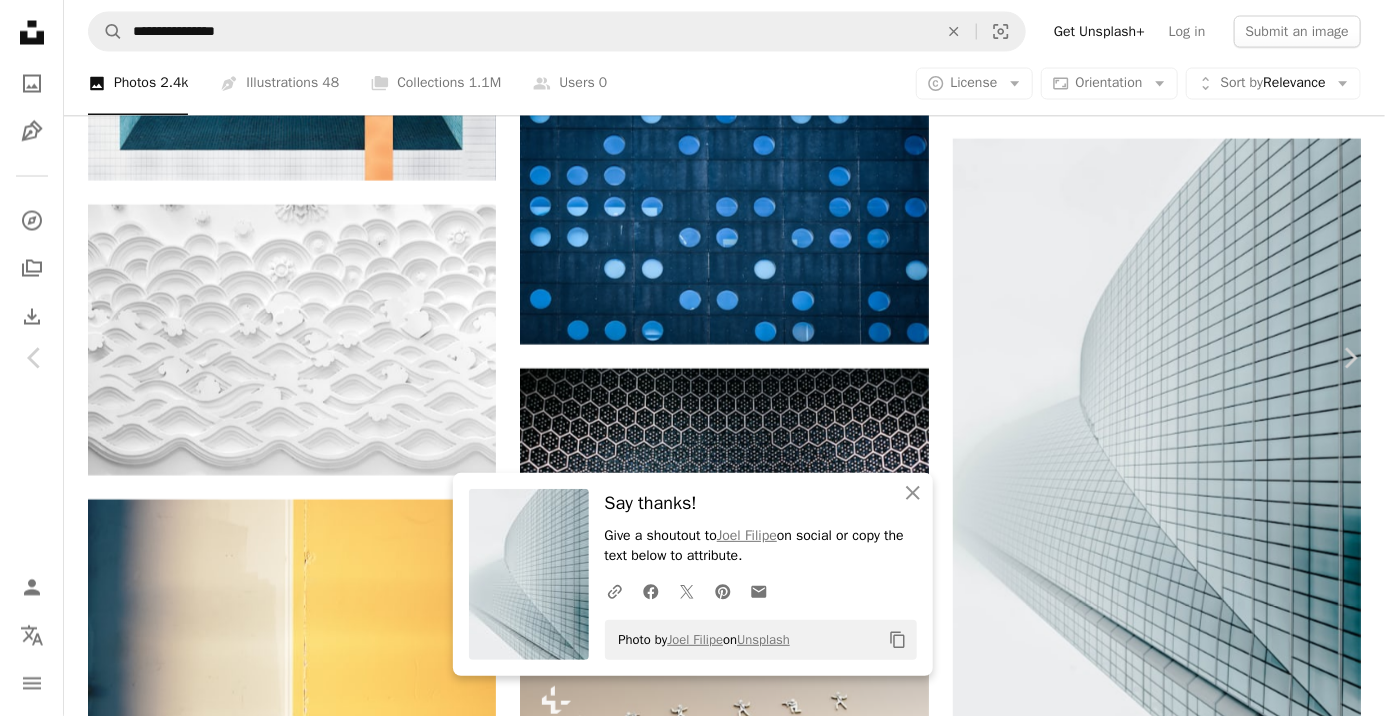 click on "An X shape Chevron left Chevron right An X shape Close Say thanks! Give a shoutout to [FIRST] [LAST] on social or copy the text below to attribute. A URL sharing icon (chains) Facebook icon X (formerly Twitter) icon Pinterest icon An envelope Photo by [FIRST] [LAST] on Unsplash
Copy content [FIRST] [LAST] Available for hire A checkmark inside of a circle A heart A plus sign Edit image   Plus sign for Unsplash+ Download free Chevron down Zoom in Views [NUMBER] Downloads [NUMBER] Featured in Photos , Architecture & Interiors A forward-right arrow Share Info icon Info More Actions A map marker [LOCATION], [STATE] Calendar outlined Published on [DATE] Camera Canon, EOS 6D Safety Free to use under the Unsplash License chromebook wallpaper building city architecture grey urban office building town [LOCATION] skyscraper downtown high rise convention center Backgrounds Browse premium related images on iStock  |  Save 20% with code UNSPLASH20 View more on iStock  ↗ Related images A heart A plus sign A heart [FIRST] [LAST]" at bounding box center (692, 3354) 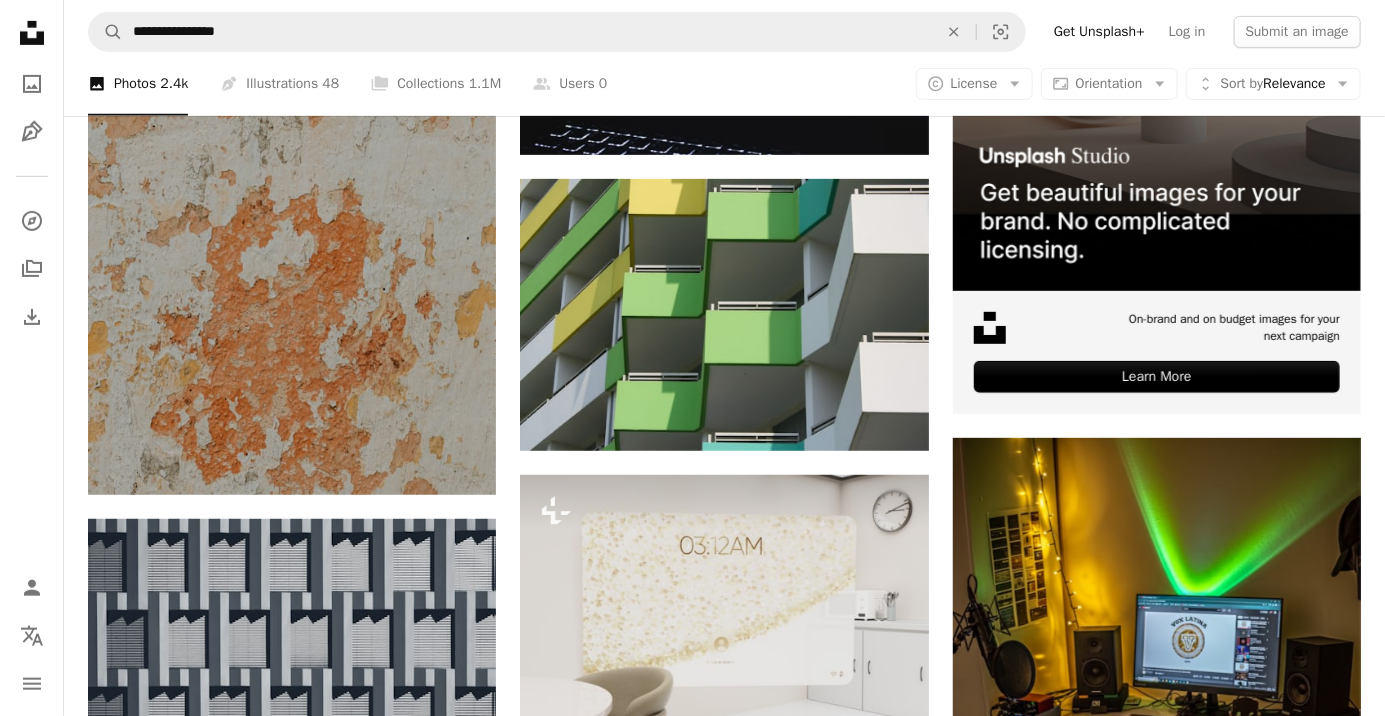 scroll, scrollTop: 0, scrollLeft: 0, axis: both 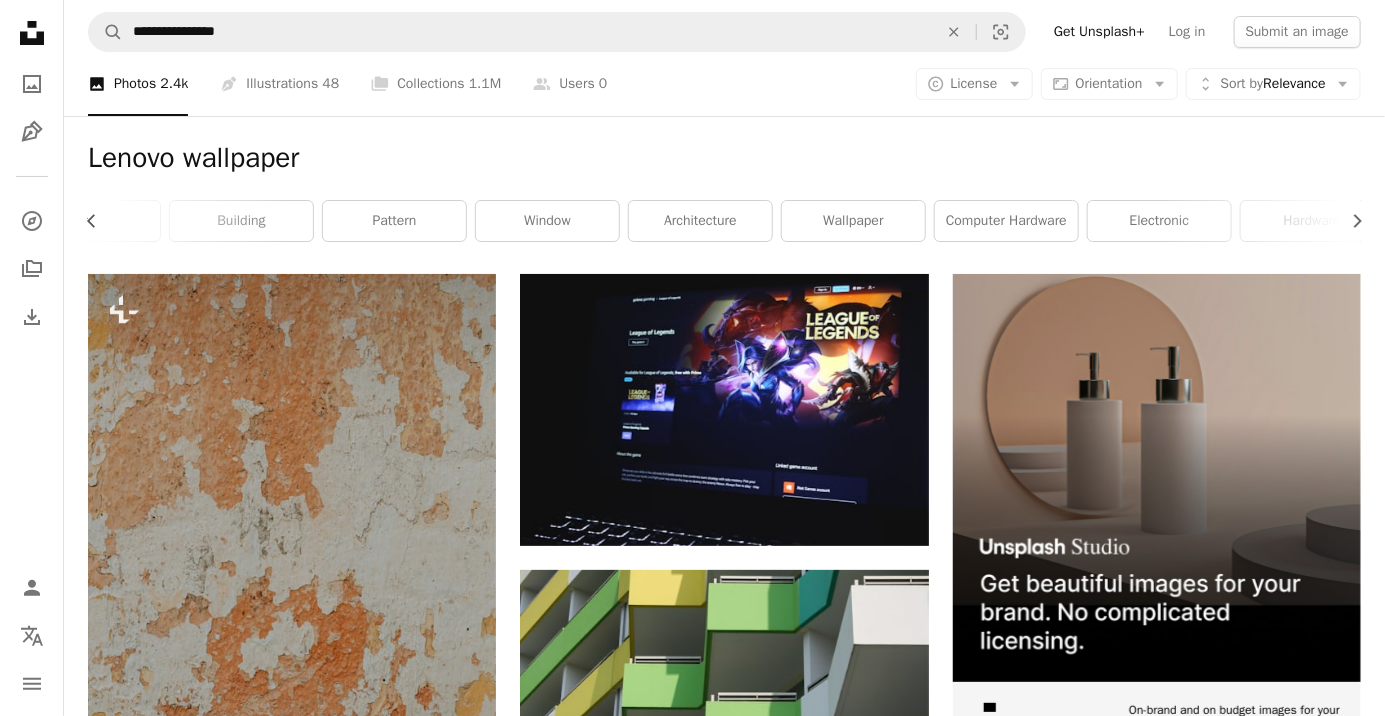 click on "wallpaper" at bounding box center (853, 221) 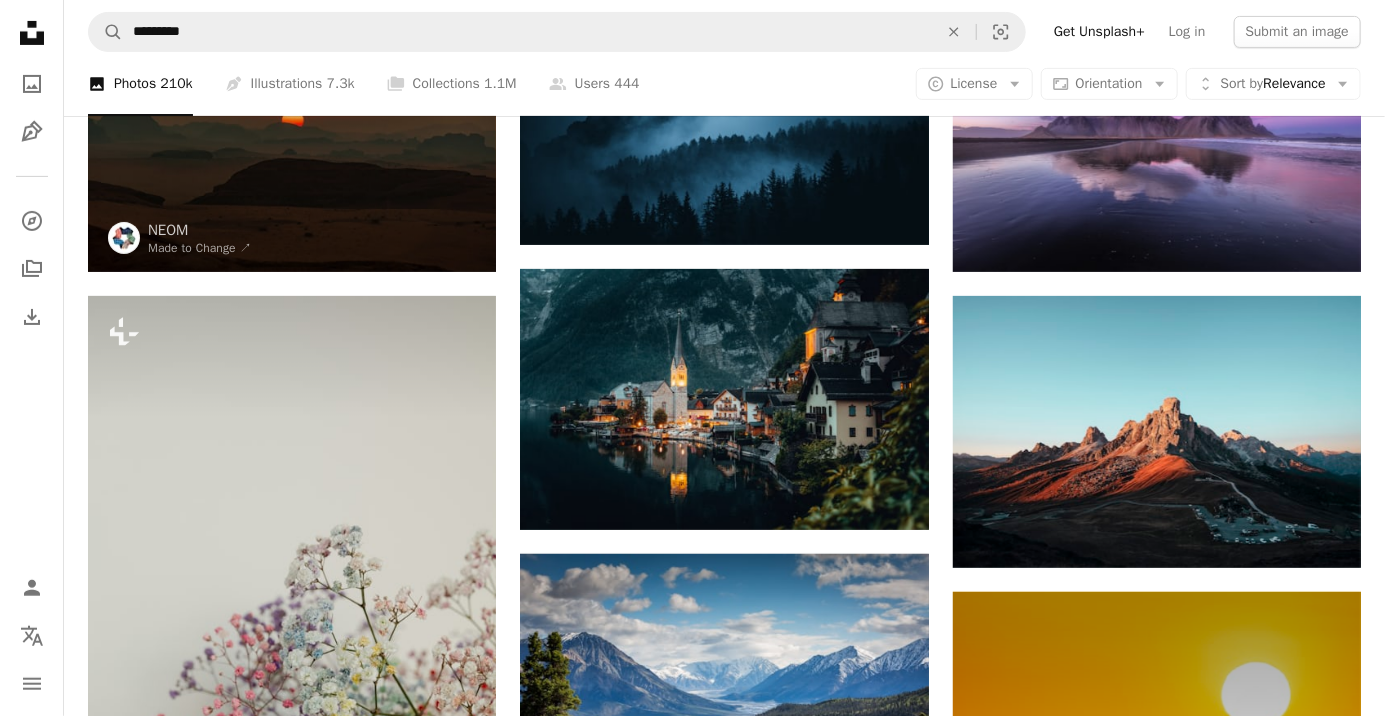 scroll, scrollTop: 263, scrollLeft: 0, axis: vertical 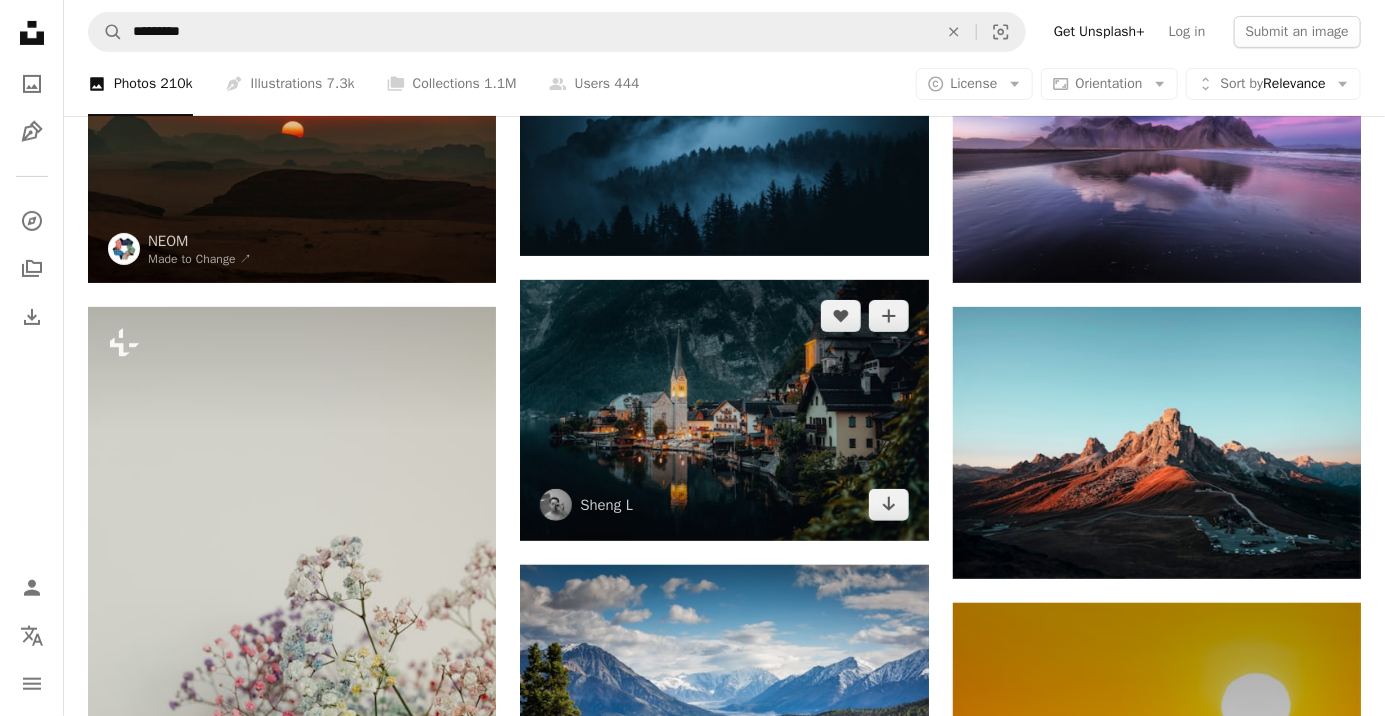 click at bounding box center [724, 410] 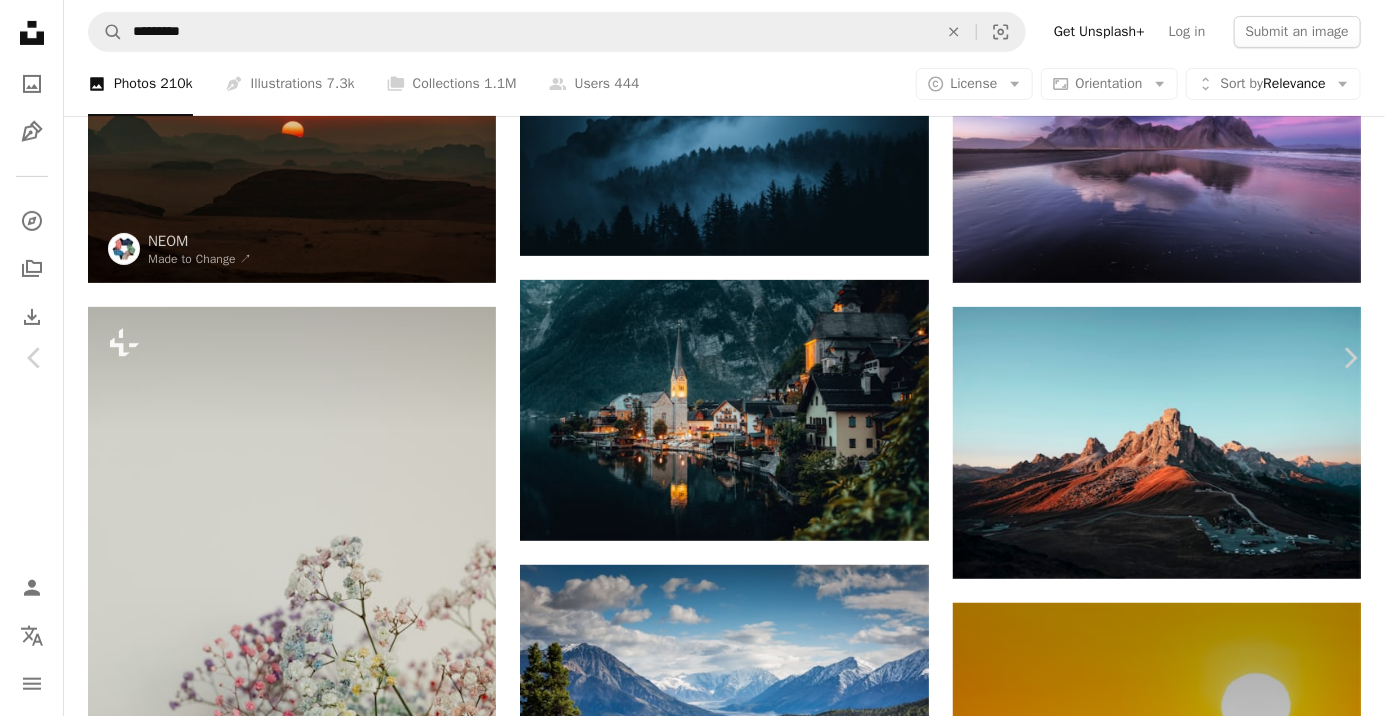 click on "Chevron down" 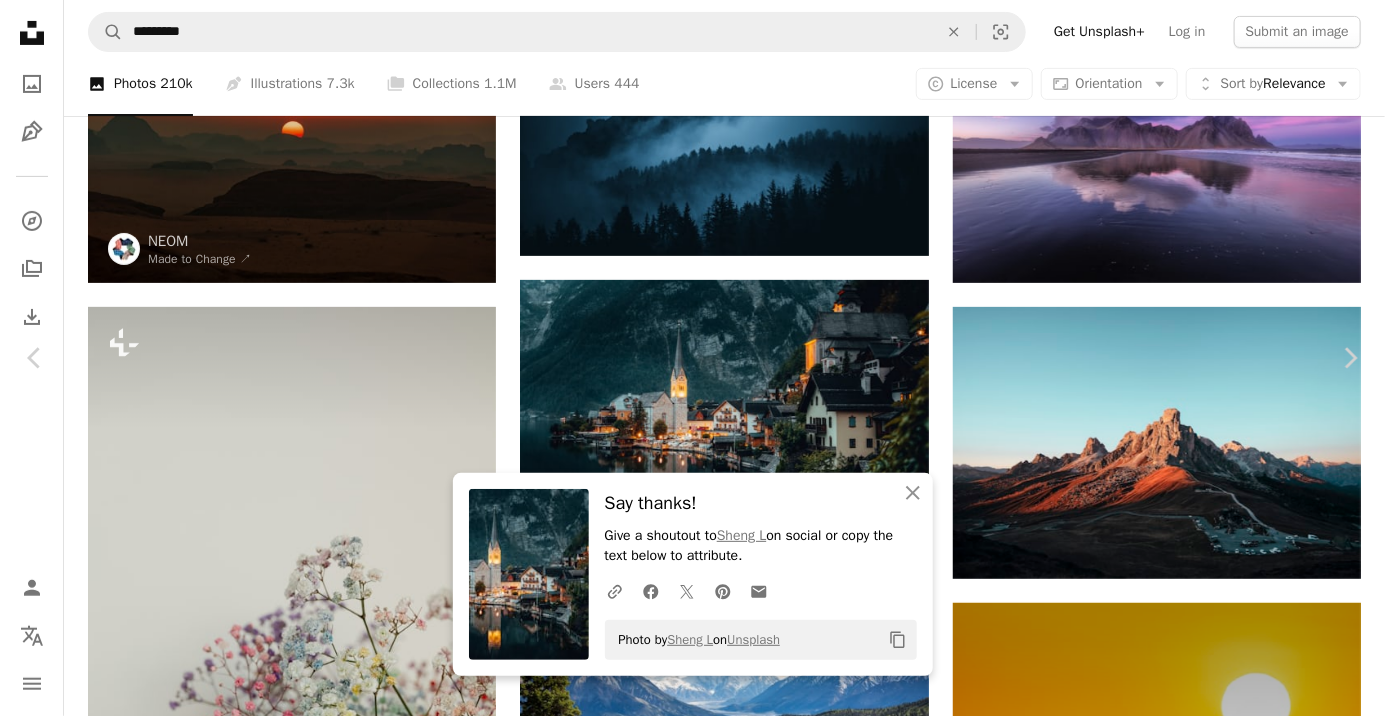 scroll, scrollTop: 178, scrollLeft: 0, axis: vertical 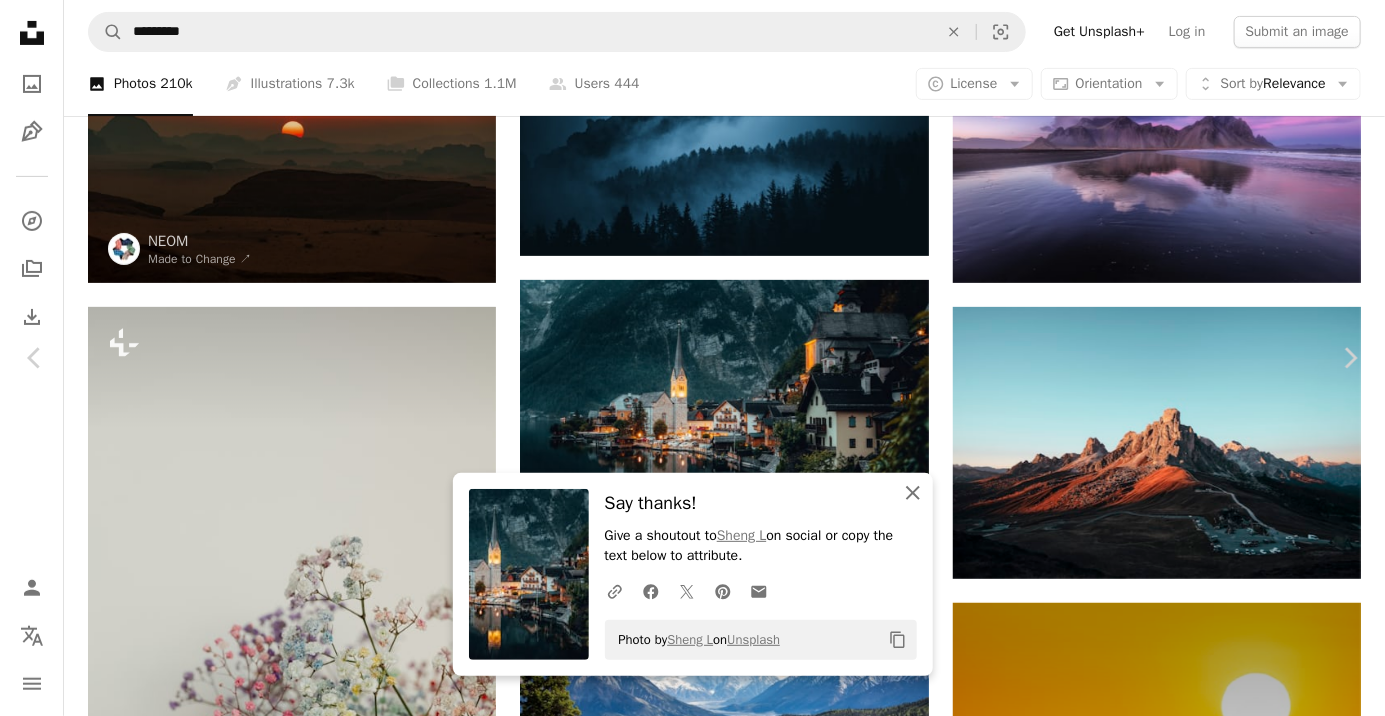 click on "An X shape" 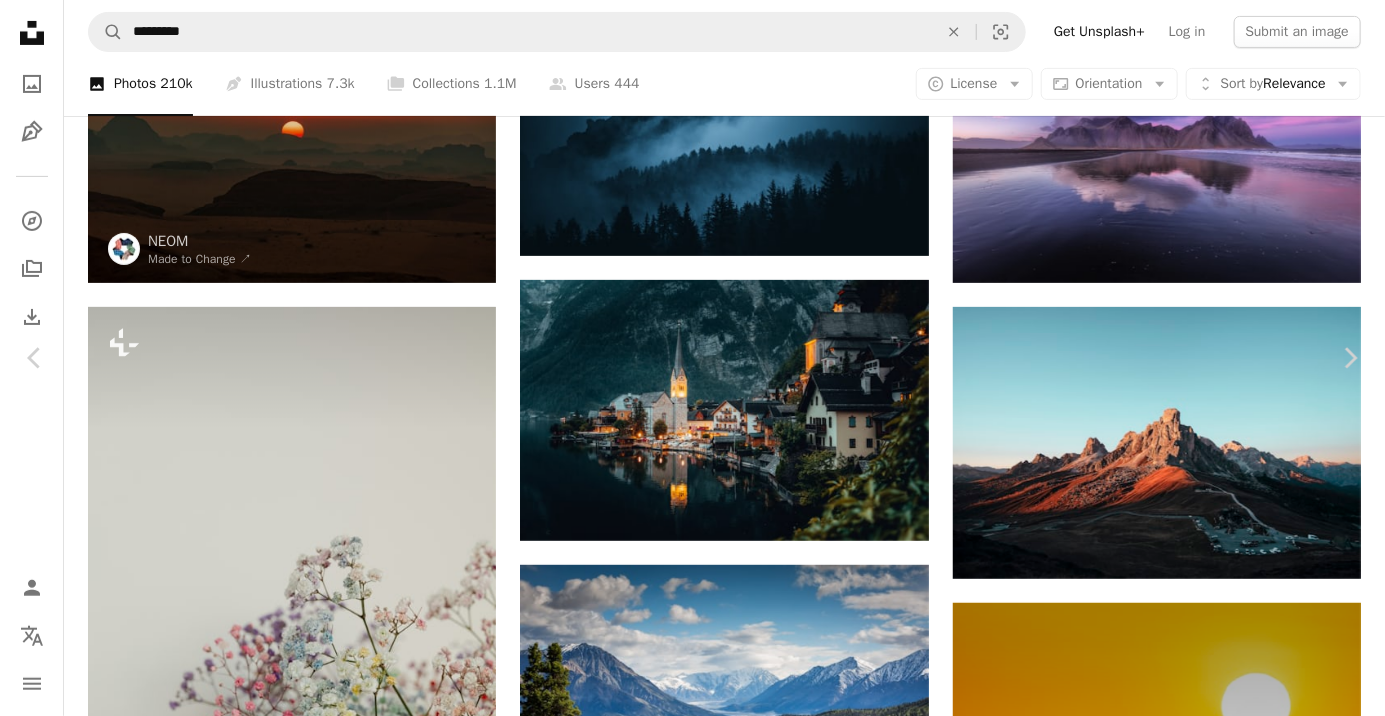 scroll, scrollTop: 0, scrollLeft: 0, axis: both 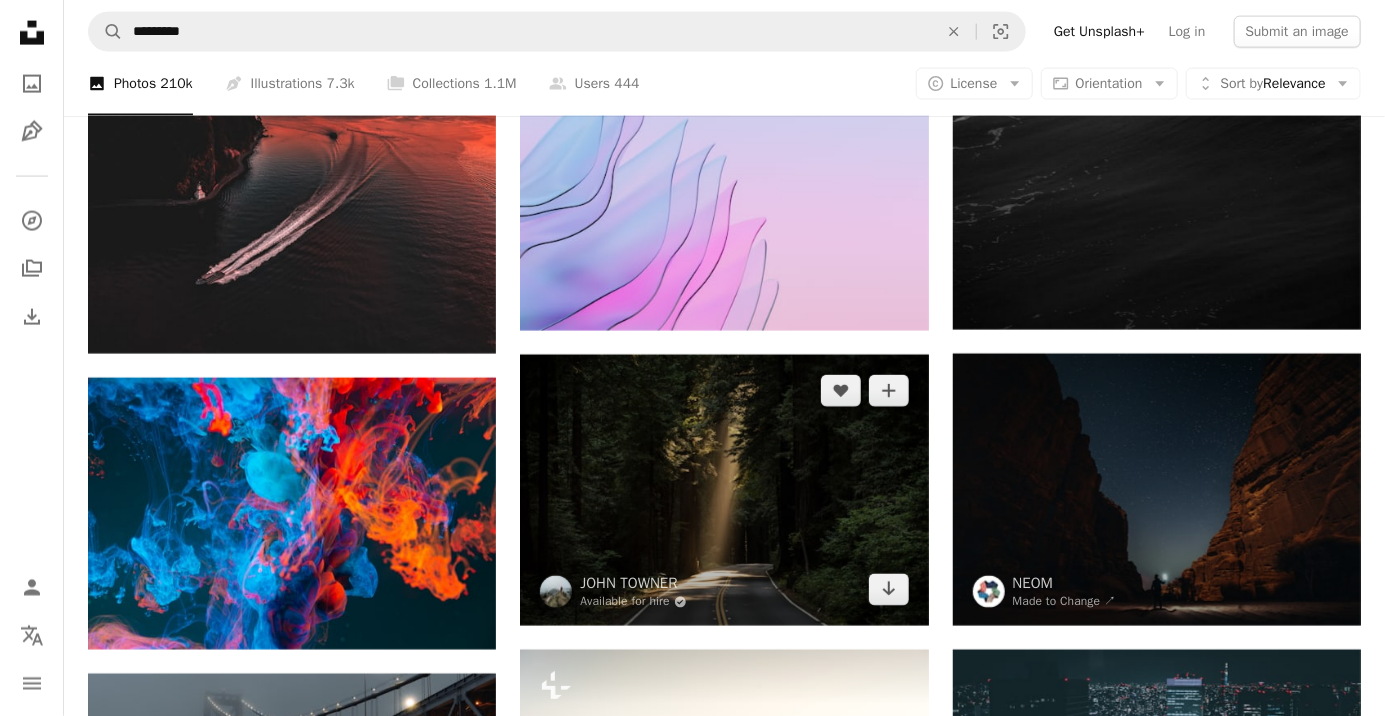 click at bounding box center [724, 491] 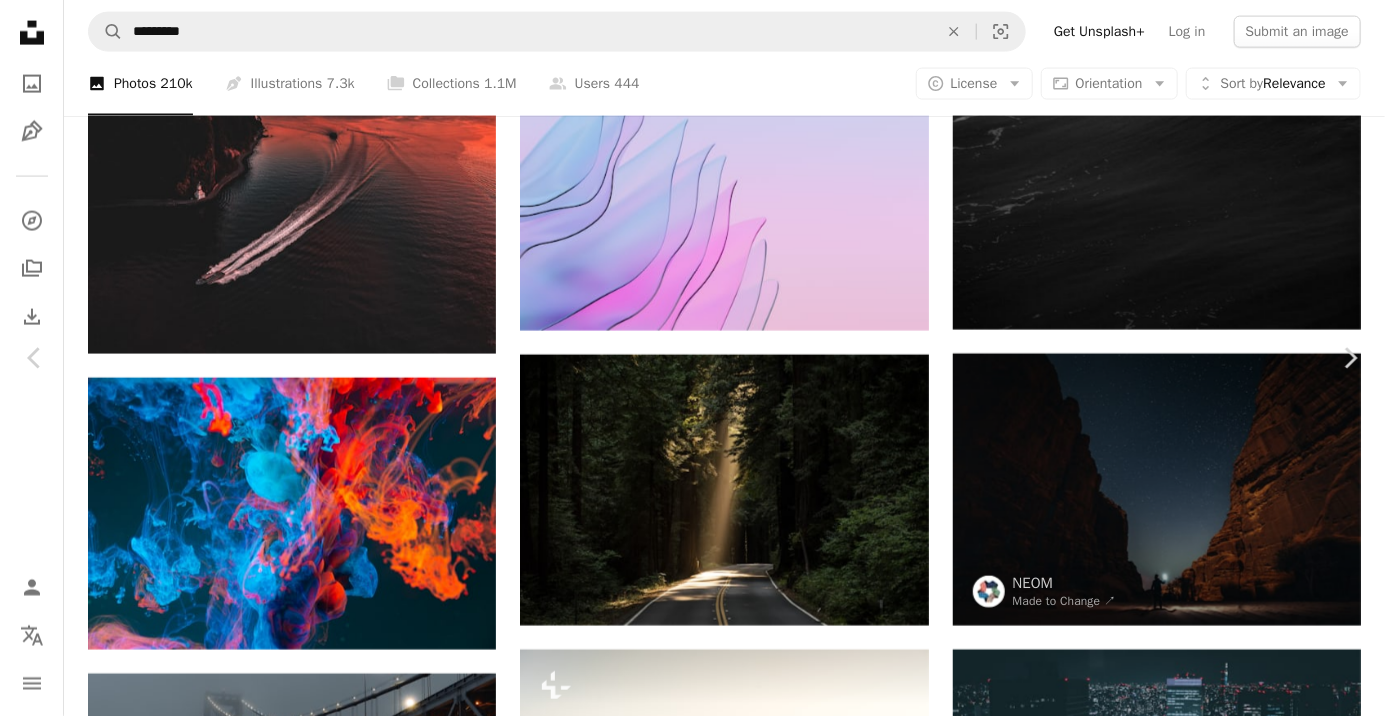 click on "Chevron down" 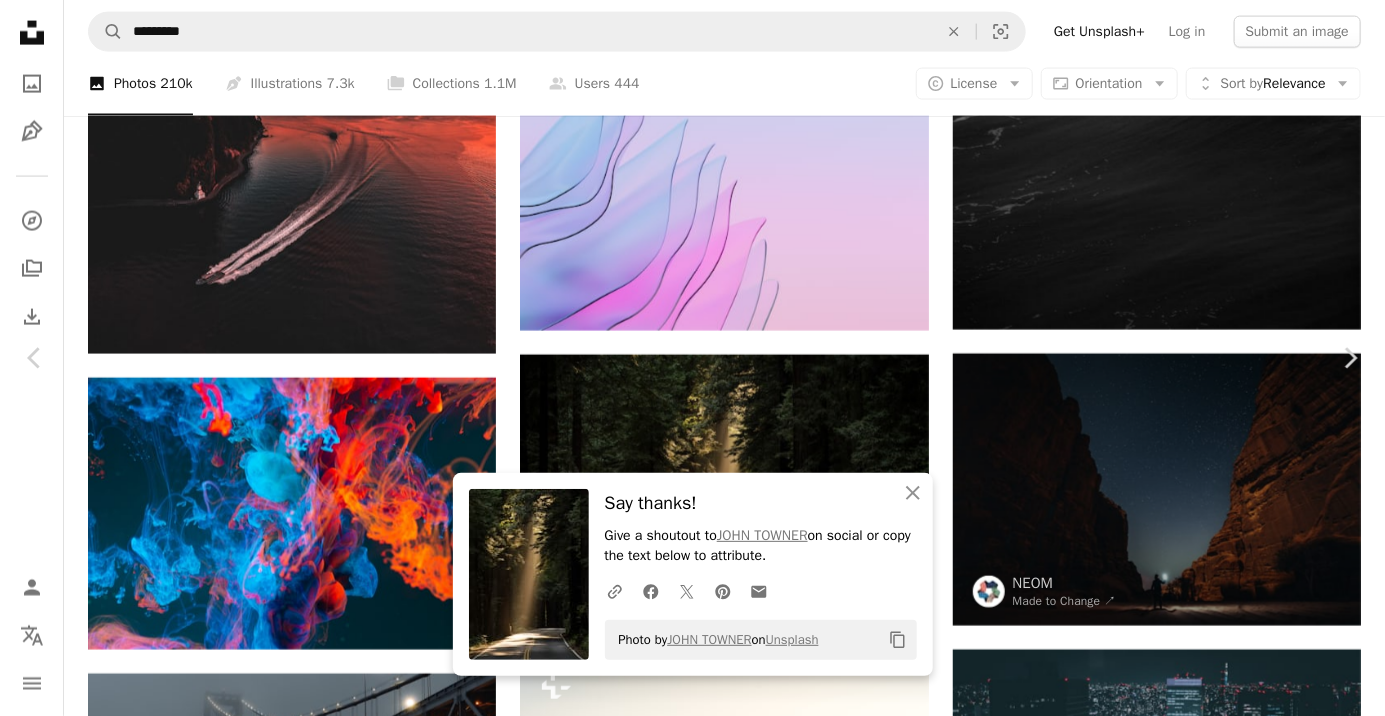 click on "An X shape Chevron left Chevron right An X shape Close Say thanks! Give a shoutout to [FIRST] [LAST] on social or copy the text below to attribute. A URL sharing icon (chains) Facebook icon X (formerly Twitter) icon Pinterest icon An envelope Photo by [FIRST] [LAST] on Unsplash
Copy content [FIRST] [LAST] Available for hire A checkmark inside of a circle A heart A plus sign Edit image   Plus sign for Unsplash+ Download free Chevron down Zoom in Views [NUMBER] Downloads [NUMBER] Featured in Photos , Spirituality , Wallpapers A forward-right arrow Share Info icon Info More Actions Beam of light on a forest road A map marker [LOCATION], [STATE] Calendar outlined Published on [DATE] Camera SONY, ILCE-7M2 Safety Free to use under the Unsplash License forest dark road sun trees leaves god path forest wallpaper highway woods forest background asphalt shadows foliage mystical mystic grove motorway sunrays Public domain images Browse premium related images on iStock  |  Save 20% with code UNSPLASH20" at bounding box center (692, 7312) 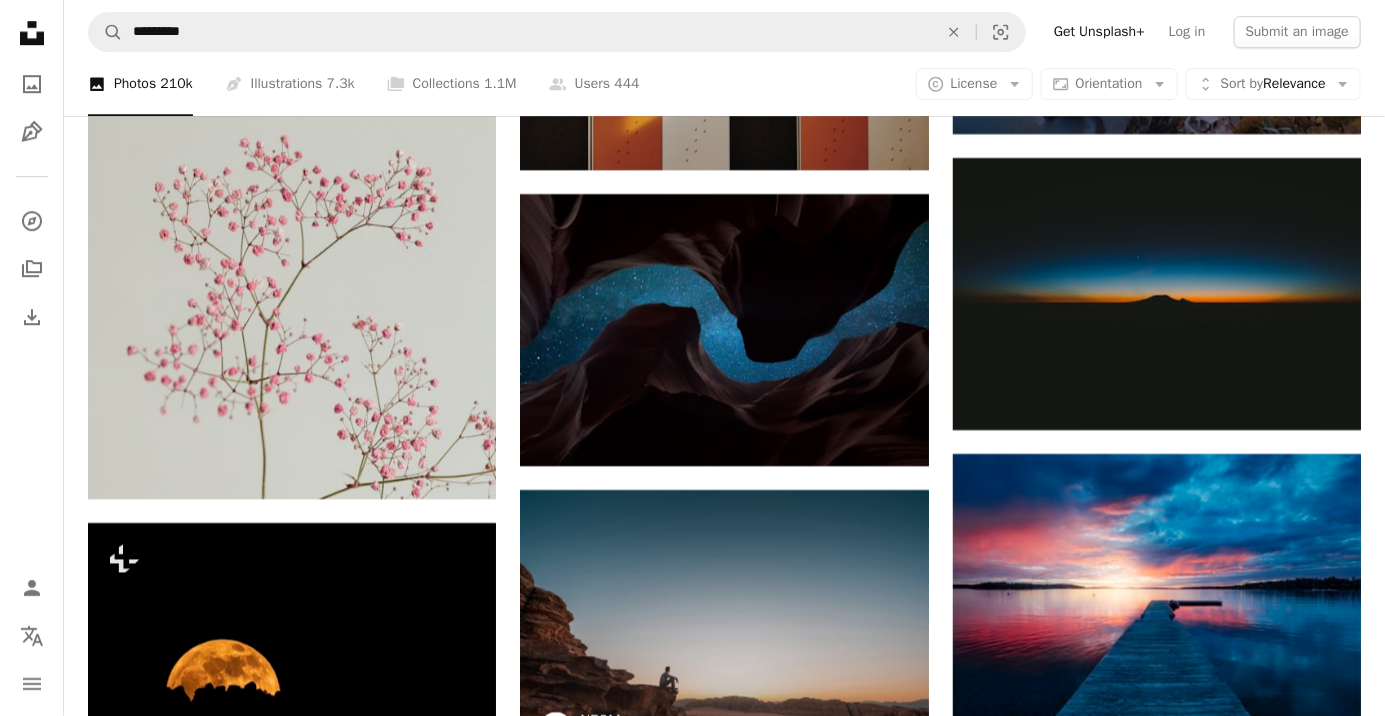 scroll, scrollTop: 6090, scrollLeft: 0, axis: vertical 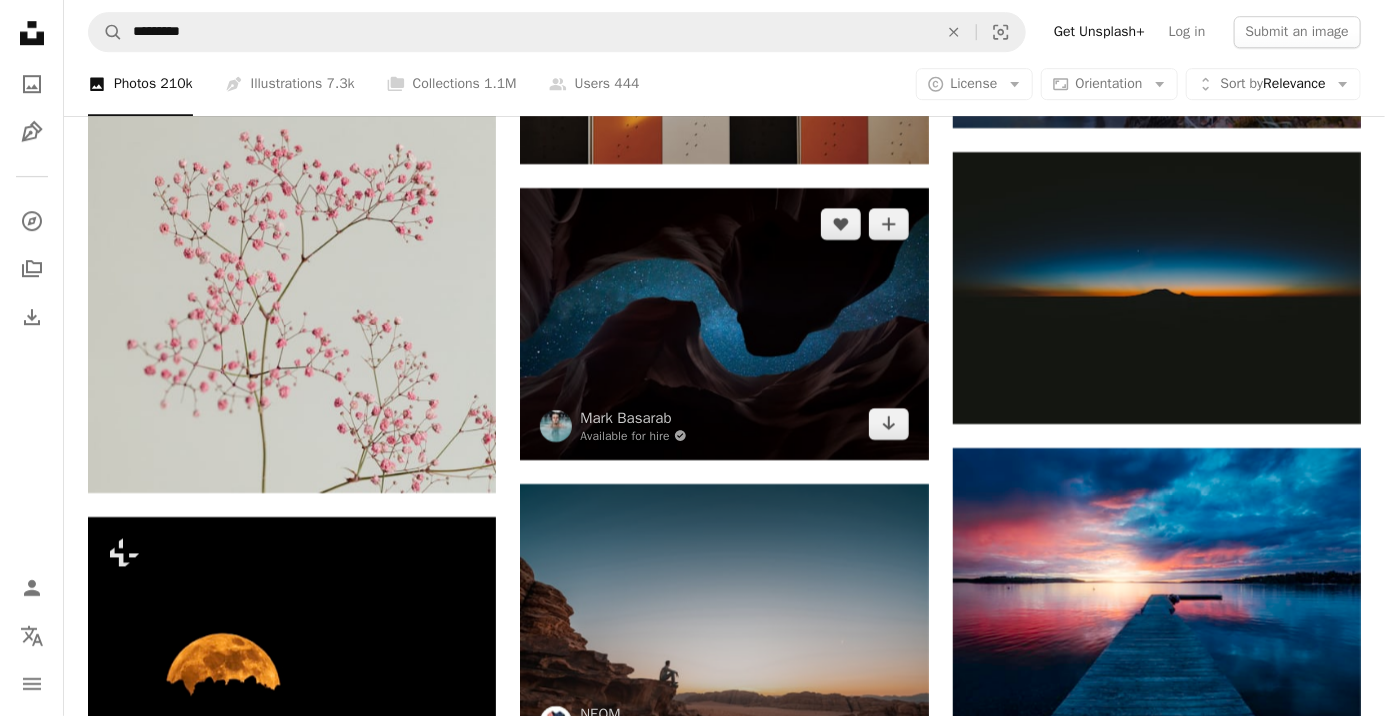 click at bounding box center (724, 324) 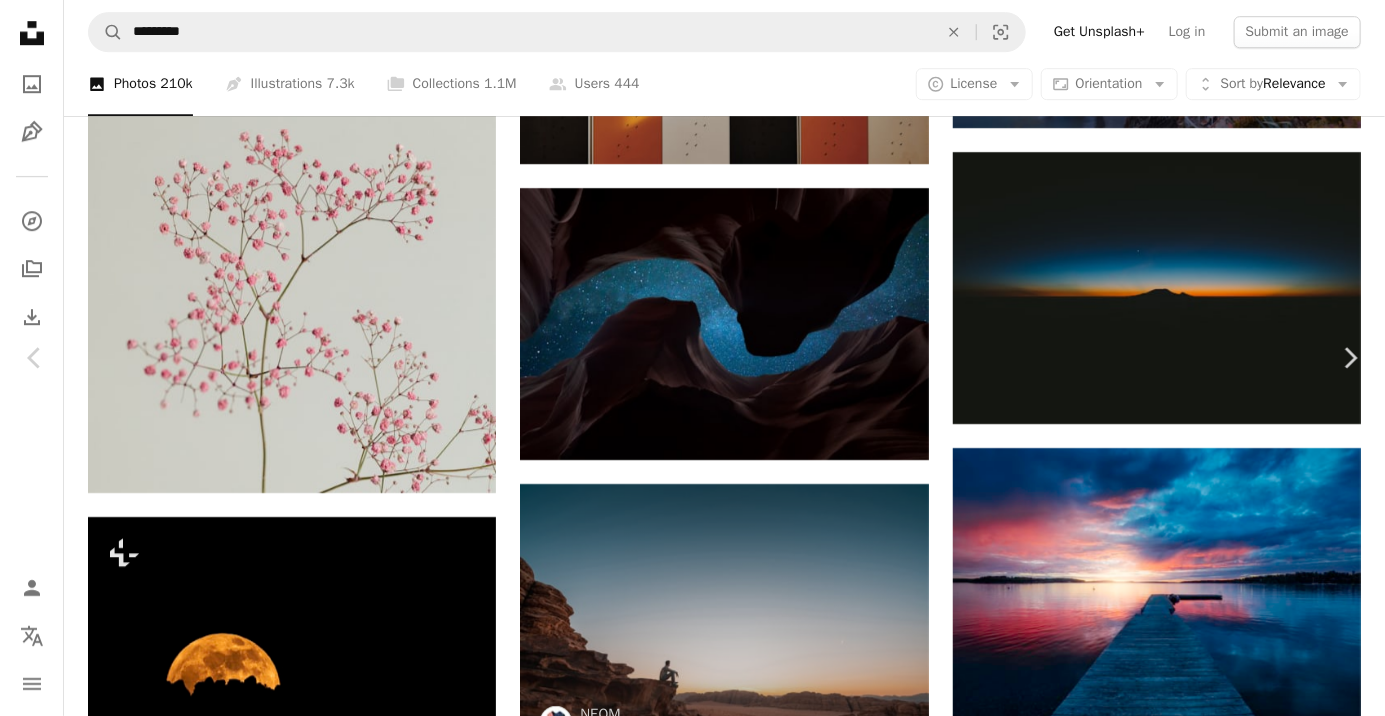 click on "Chevron down" 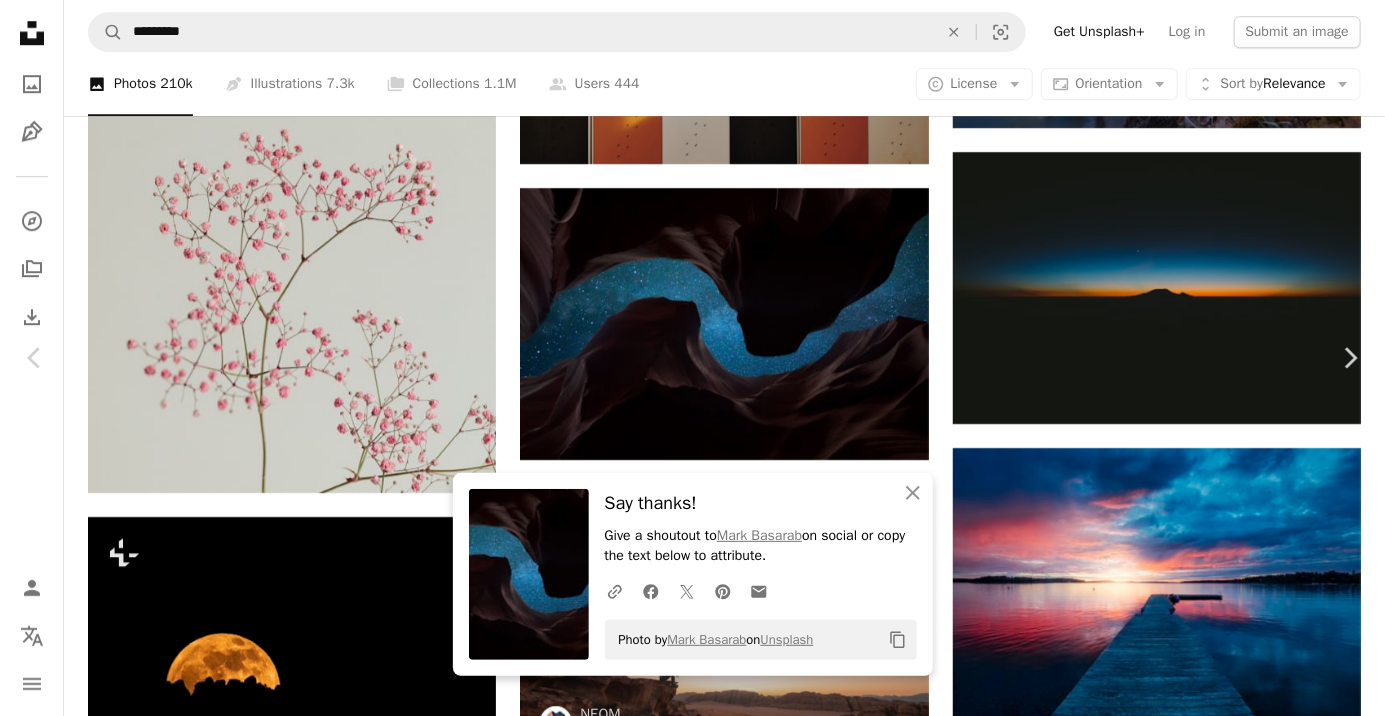 click on "An X shape Chevron left Chevron right An X shape Close Say thanks! Give a shoutout to [FIRST] [LAST] on social or copy the text below to attribute. A URL sharing icon (chains) Facebook icon X (formerly Twitter) icon Pinterest icon An envelope Photo by [FIRST] [LAST] on Unsplash
Copy content [FIRST] [LAST] Available for hire A checkmark inside of a circle A heart A plus sign Edit image   Plus sign for Unsplash+ Download free Chevron down Zoom in Views [NUMBER] Downloads [NUMBER] Featured in Photos , Cool Tones , Nature A forward-right arrow Share Info icon Info More Actions Star Night Sky Ravine Calendar outlined Published on [DATE] Camera Panasonic, DMC-GH4 Safety Free to use under the Unsplash License abstract travel blue night sky desert galaxy stars space wallpaper rock Creative Images outdoors space background explore star wallpaper beautiful background astrophotography nightlife looking up star background bing wallpaper Free pictures Browse premium related images on iStock  |   ↗" at bounding box center [692, 5926] 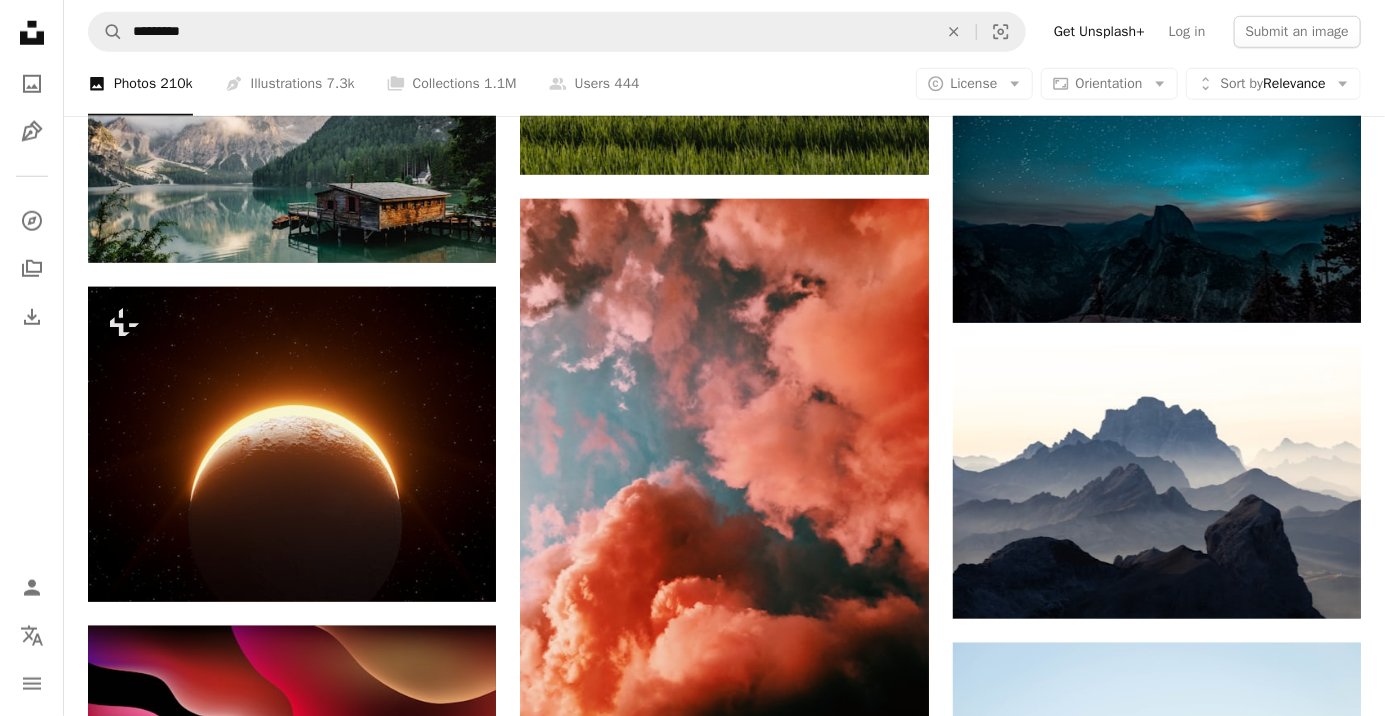 scroll, scrollTop: 10870, scrollLeft: 0, axis: vertical 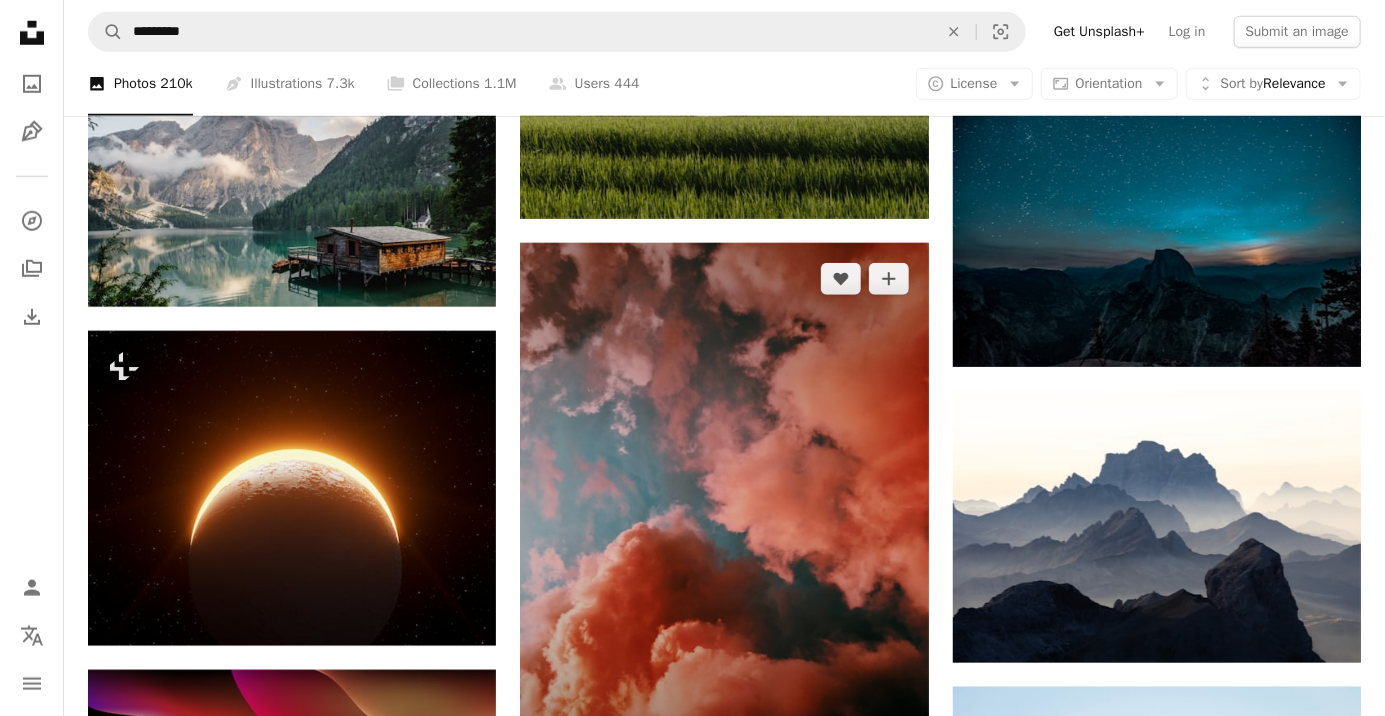 click at bounding box center (724, 515) 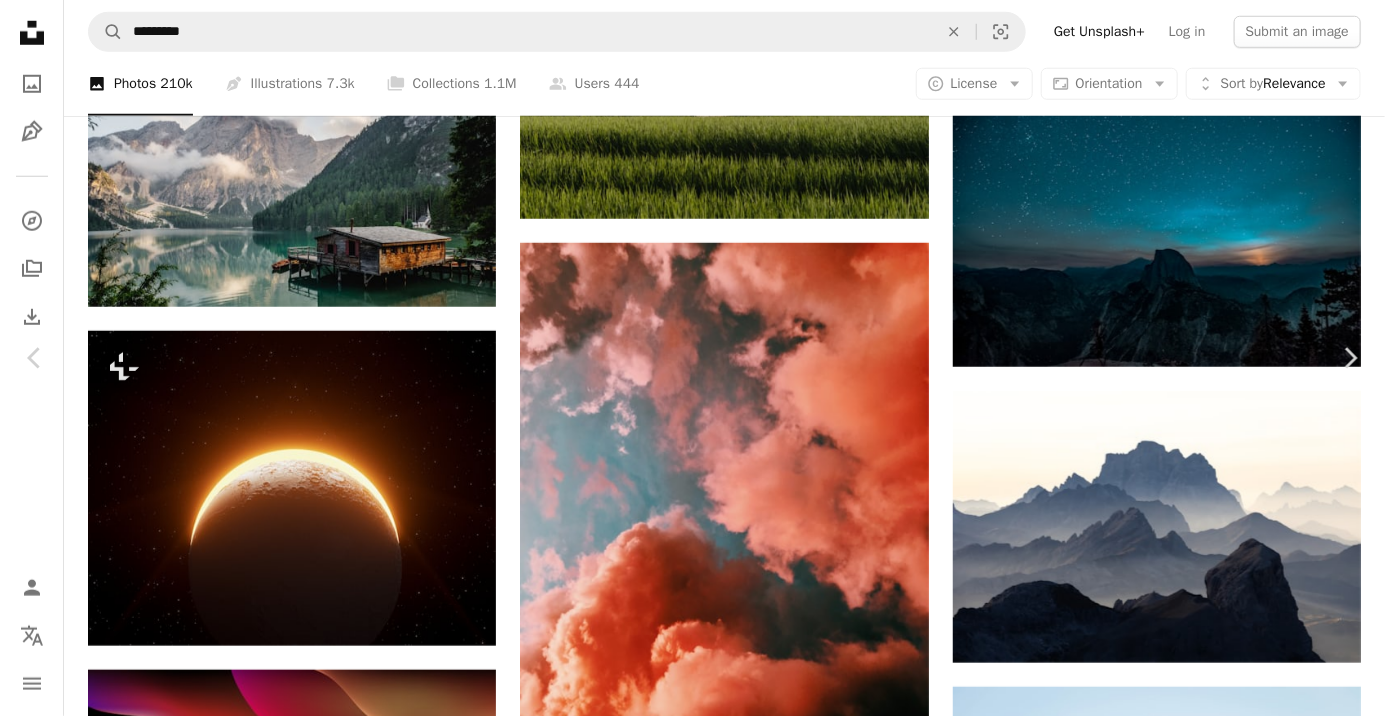 click on "Chevron down" 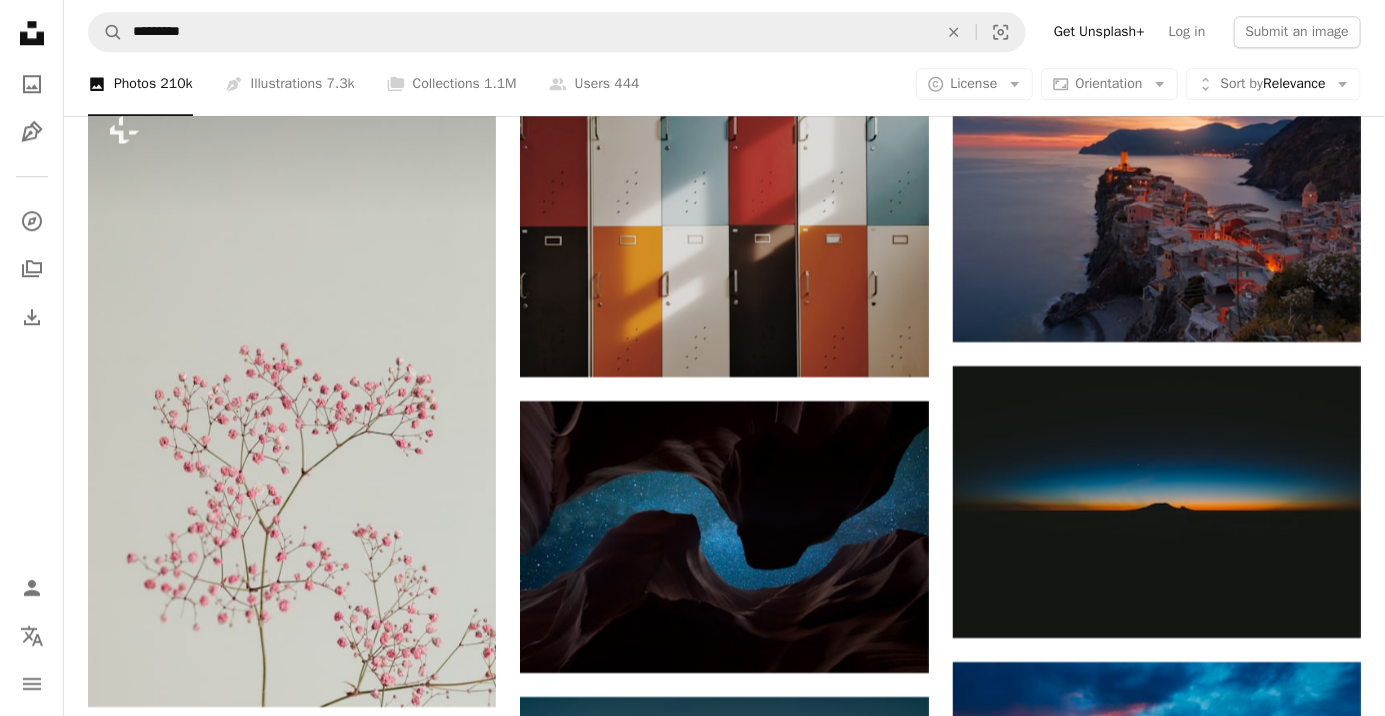 scroll, scrollTop: 5876, scrollLeft: 0, axis: vertical 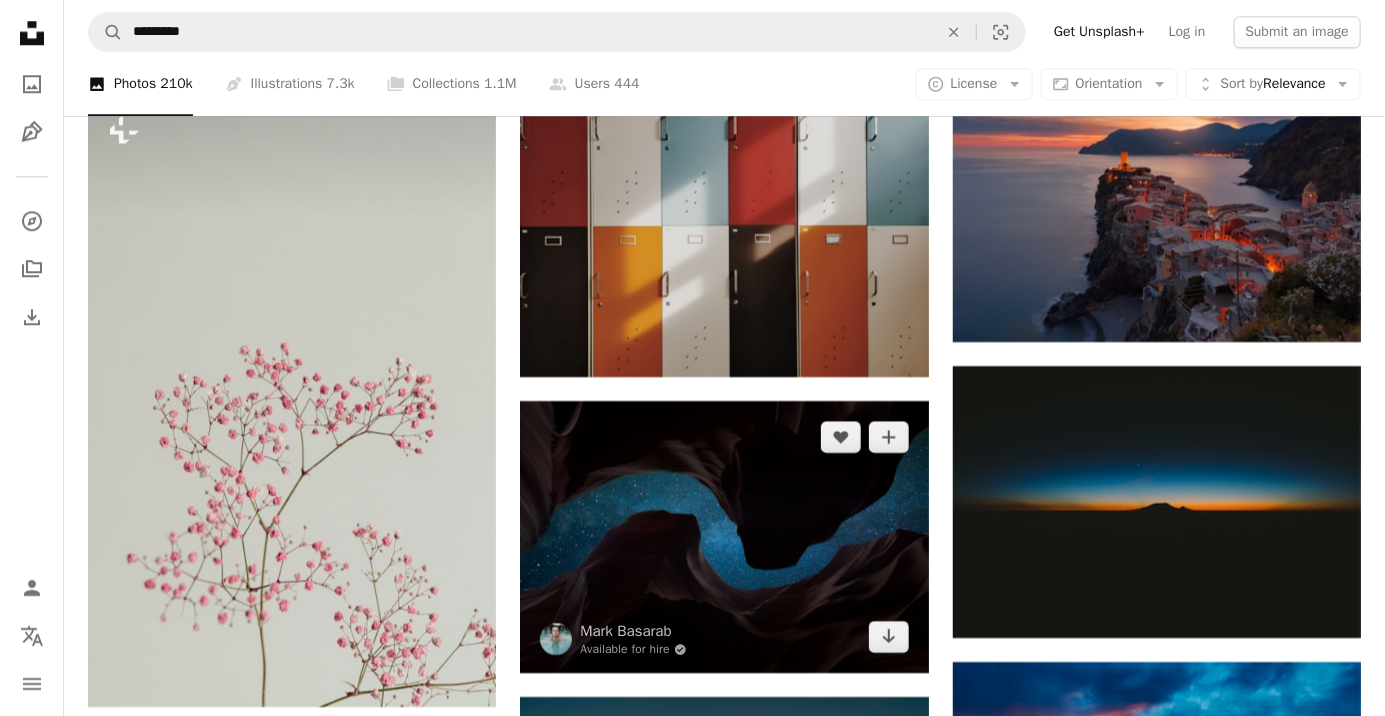 click at bounding box center [724, 537] 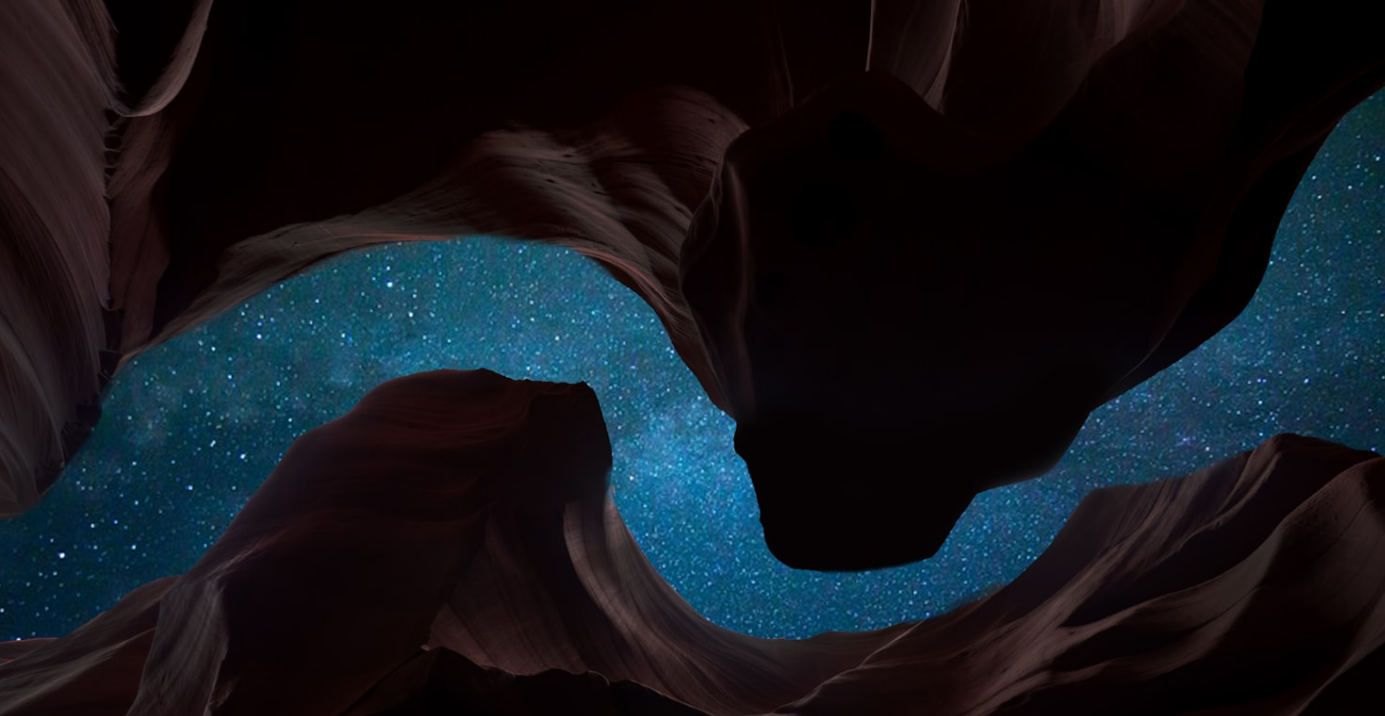 click at bounding box center [692, 461] 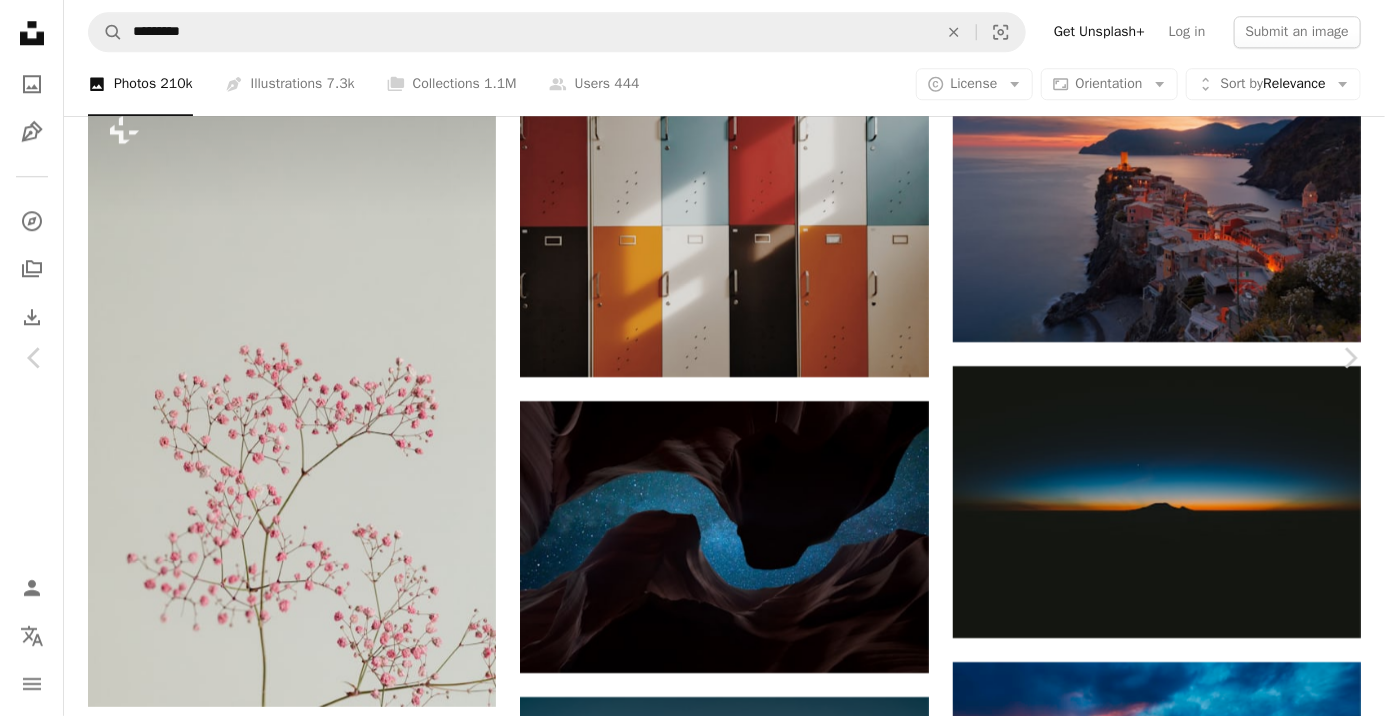 click on "Chevron down" 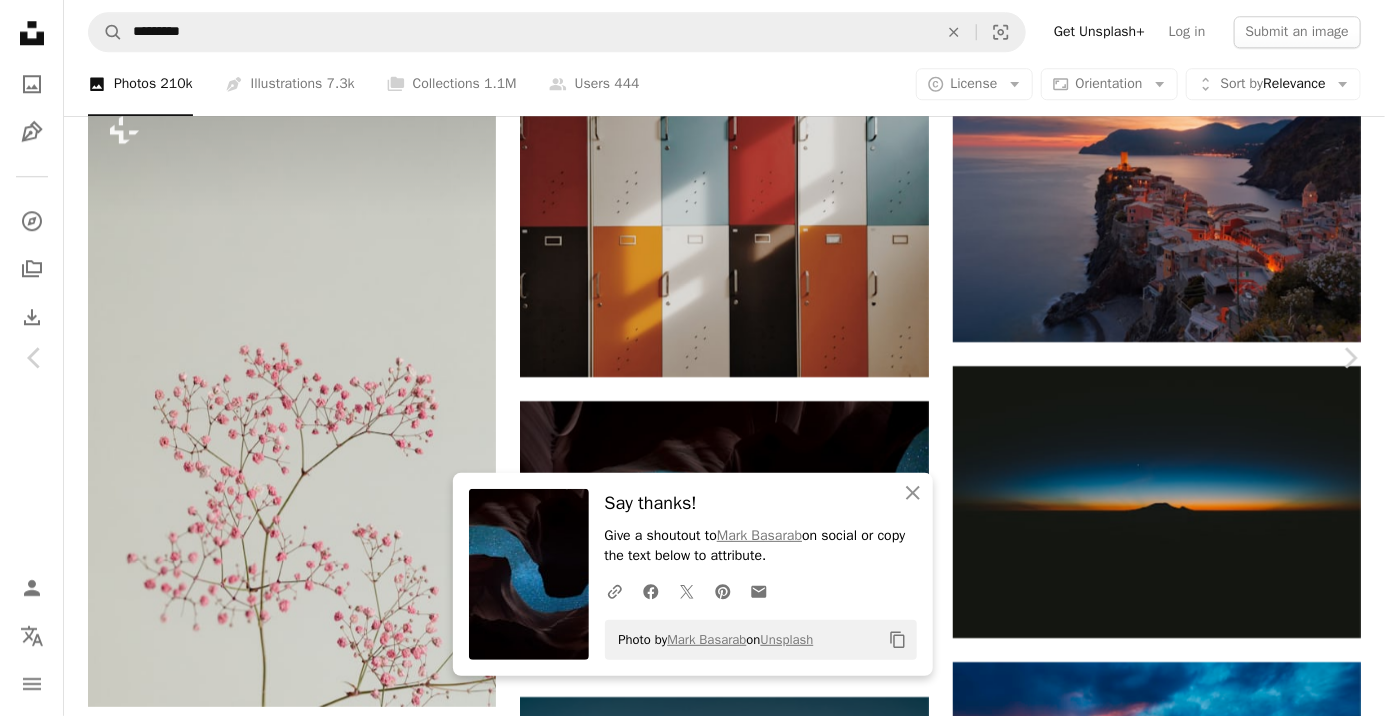 click on "Download free" at bounding box center [1186, 8237] 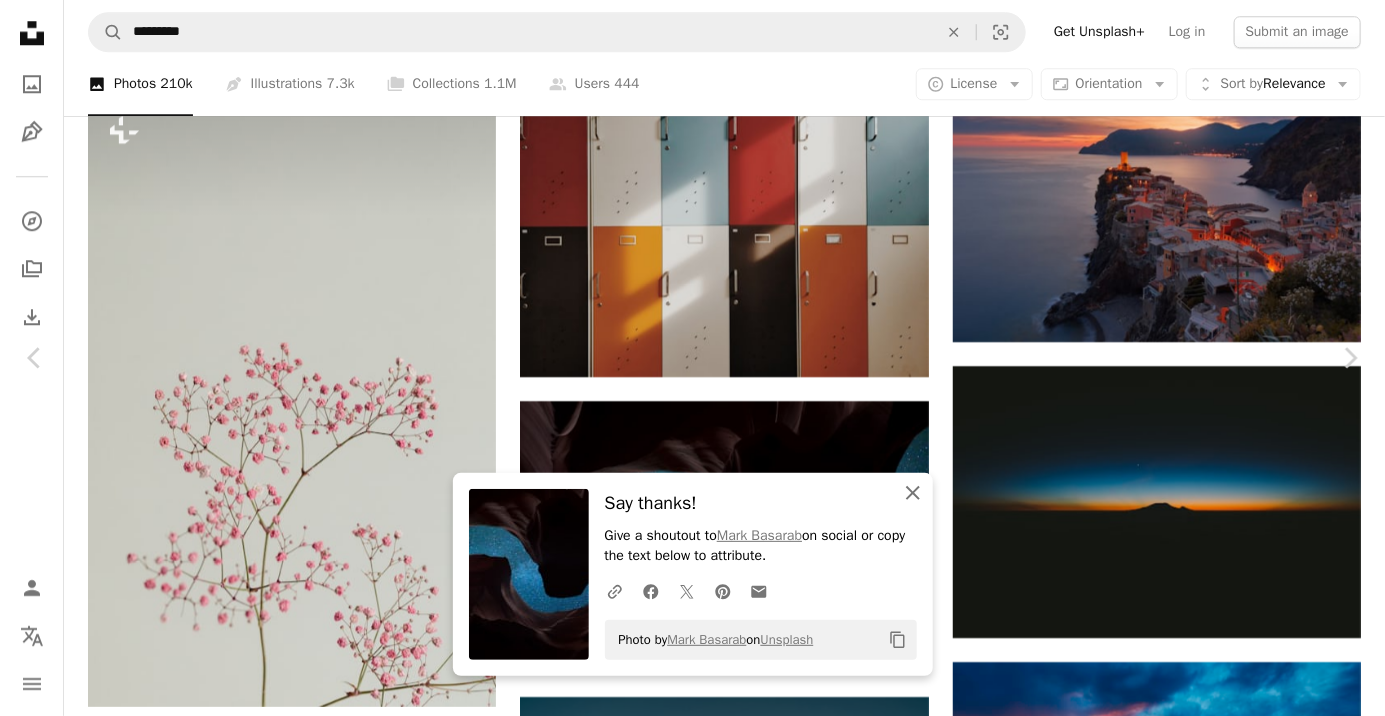 click on "An X shape" 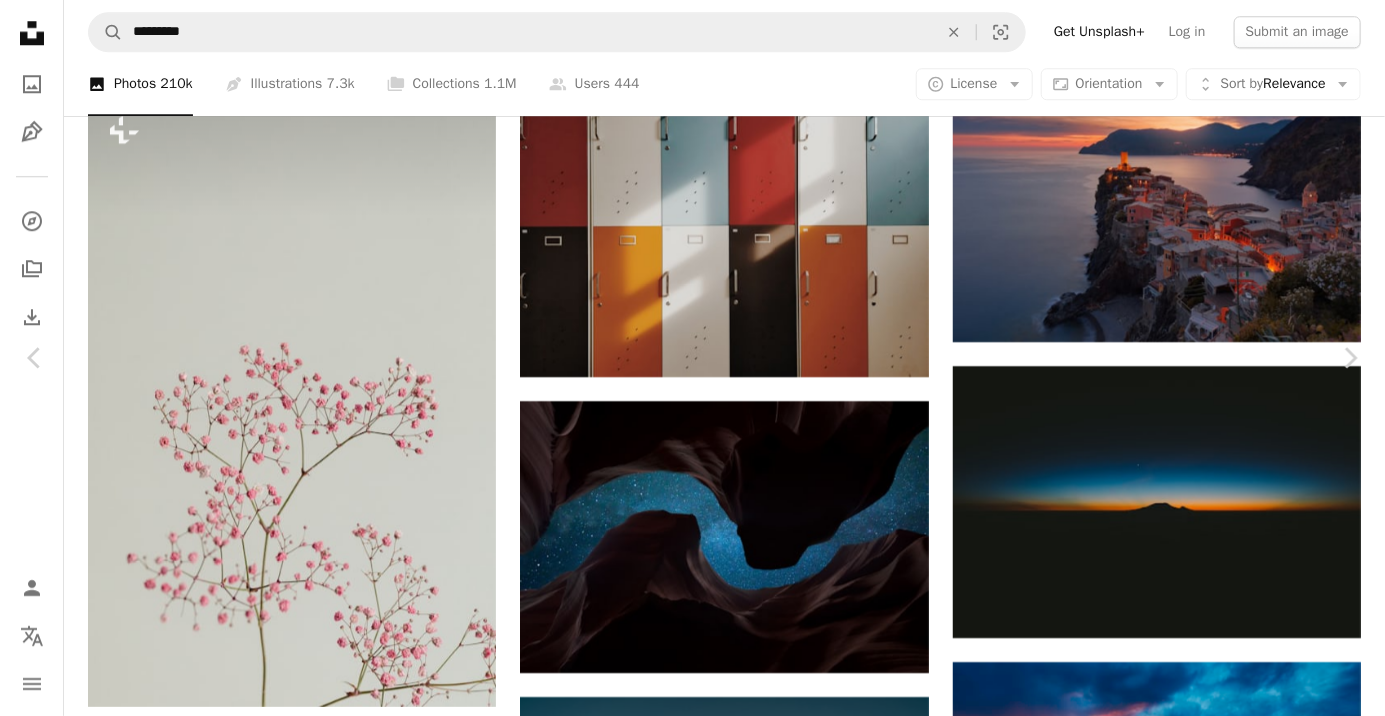 scroll, scrollTop: 11, scrollLeft: 0, axis: vertical 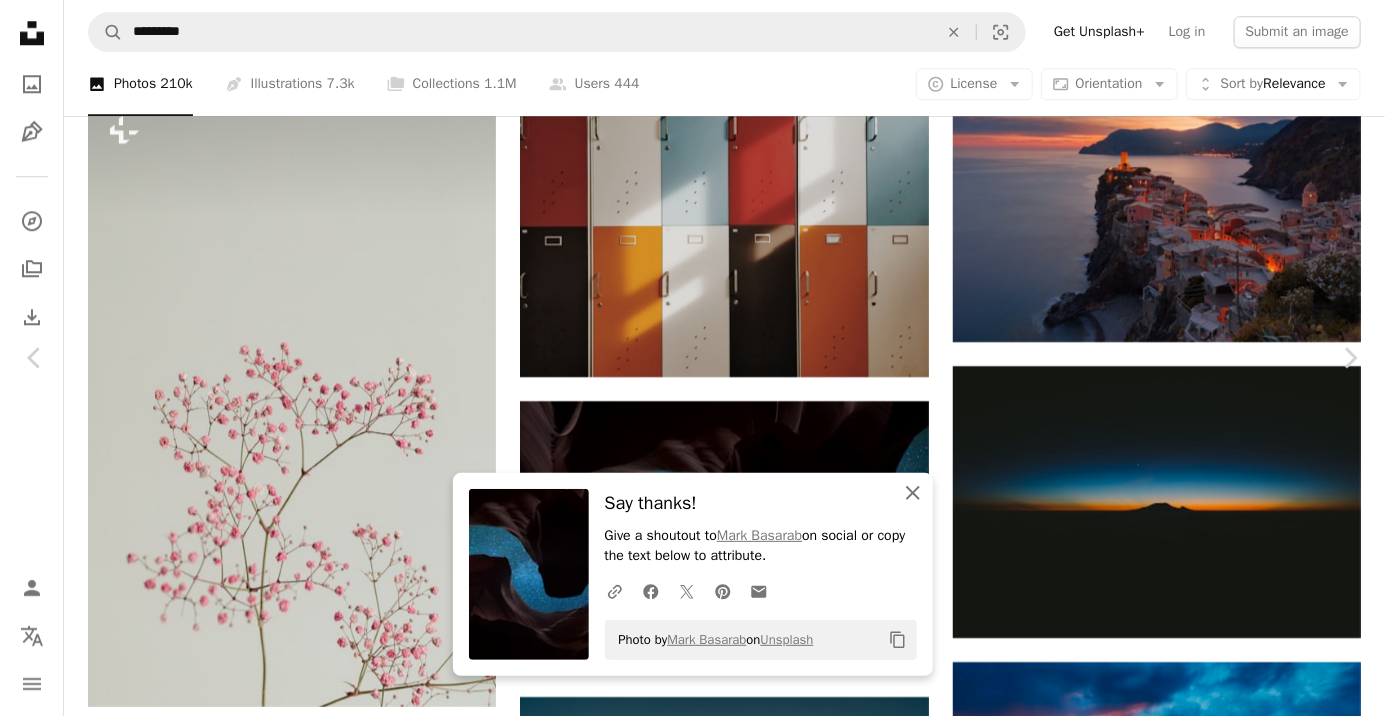 click on "An X shape" 